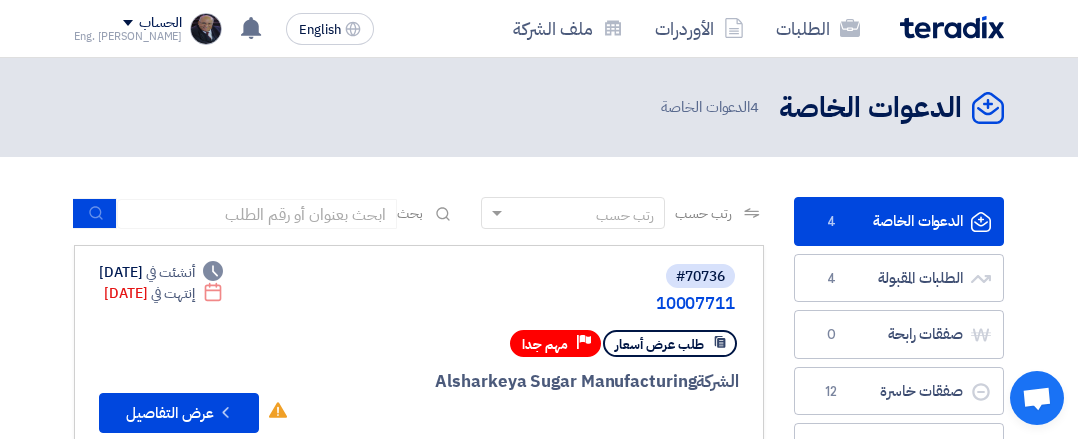 scroll, scrollTop: 200, scrollLeft: 0, axis: vertical 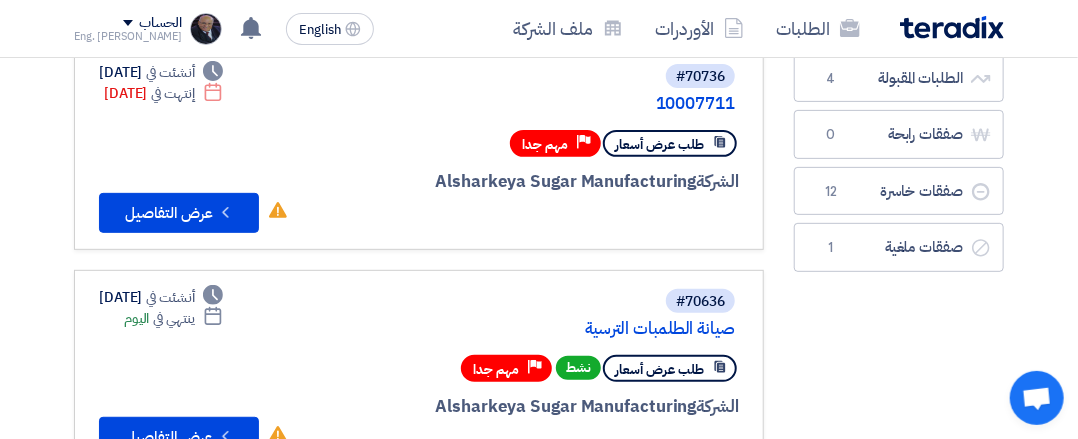 click on "#70736
10007711" 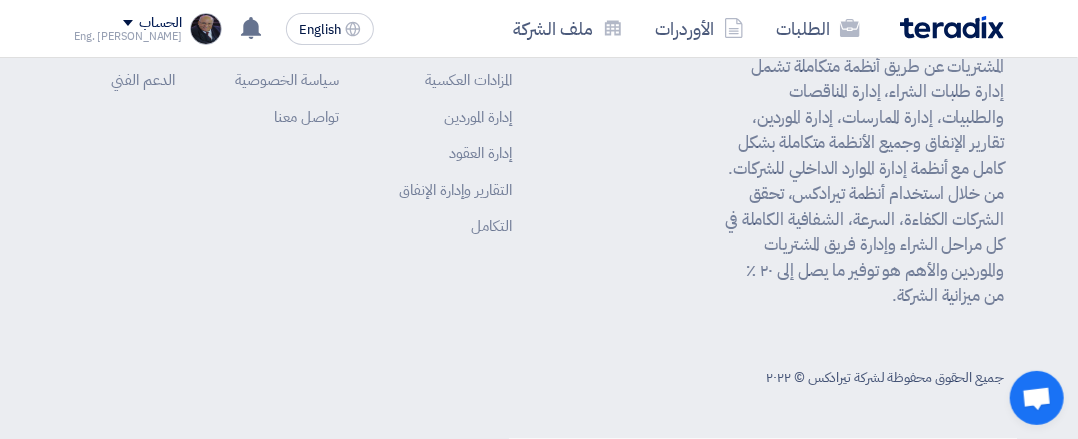 scroll, scrollTop: 1100, scrollLeft: 0, axis: vertical 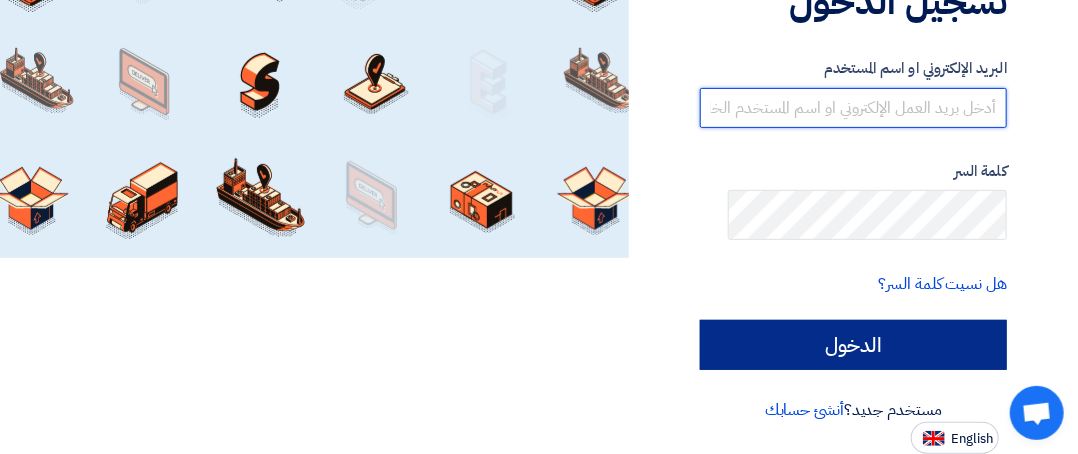 type on "[EMAIL_ADDRESS][DOMAIN_NAME]" 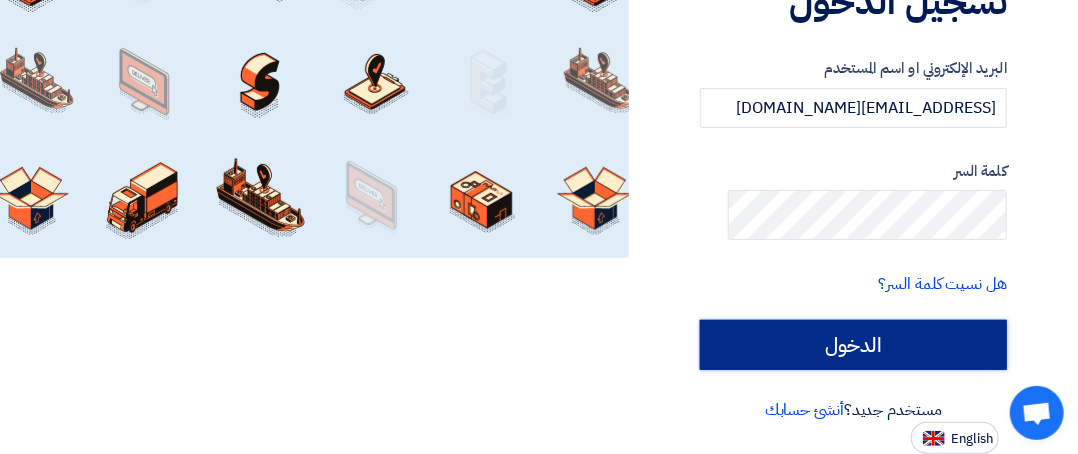 click on "الدخول" 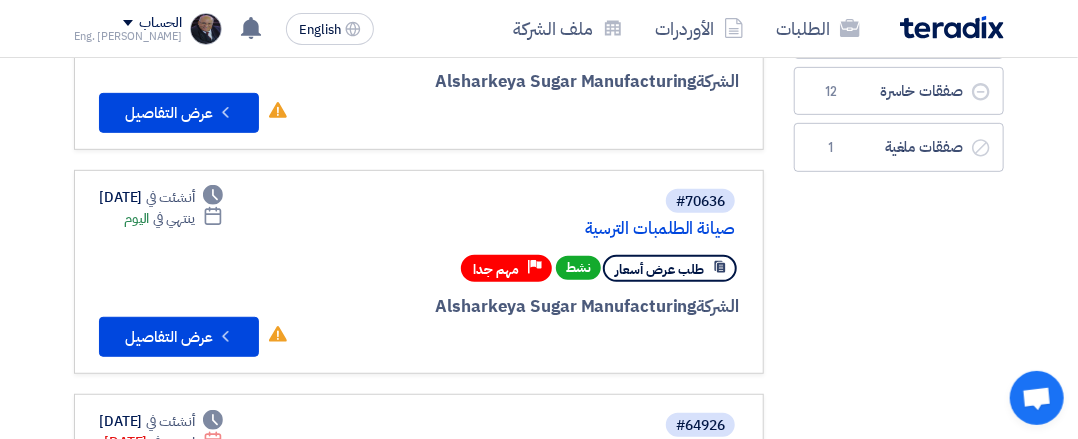 scroll, scrollTop: 200, scrollLeft: 0, axis: vertical 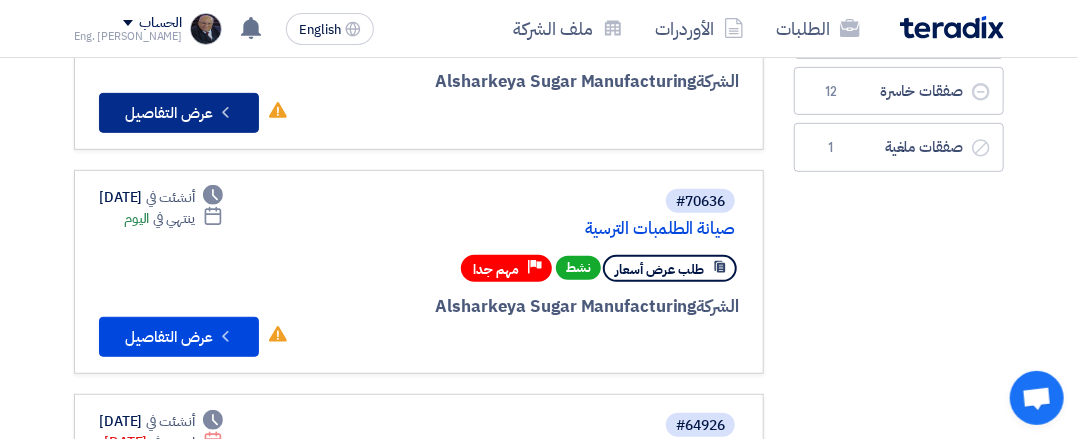 click on "Check details
عرض التفاصيل" 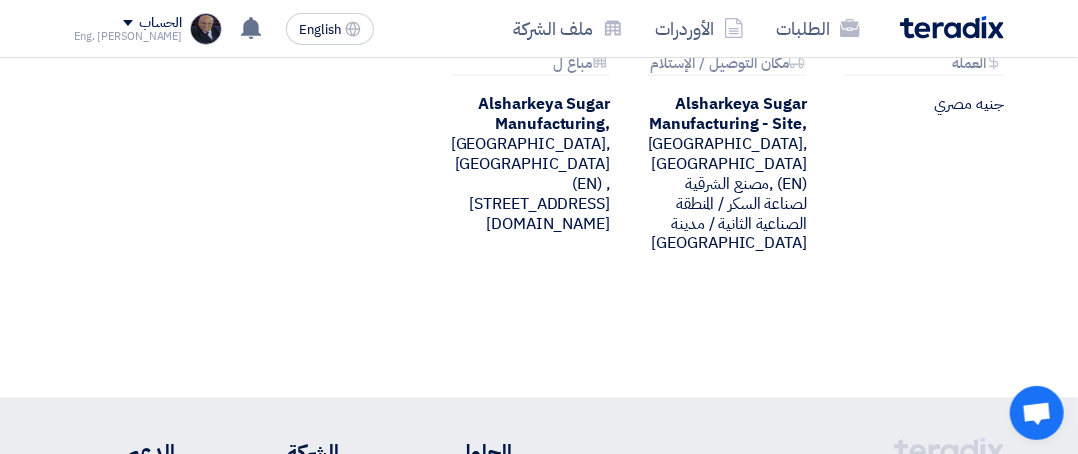 scroll, scrollTop: 1000, scrollLeft: 0, axis: vertical 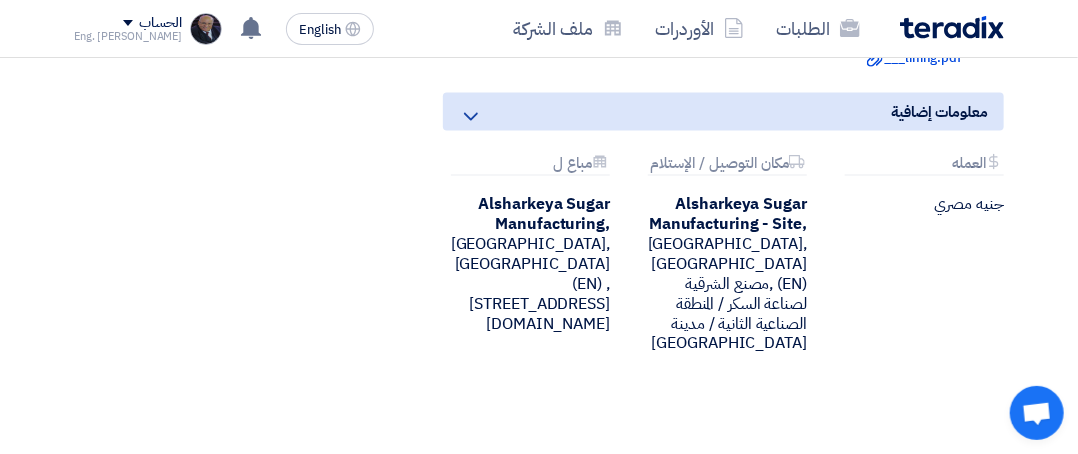 click at bounding box center (915, -21) 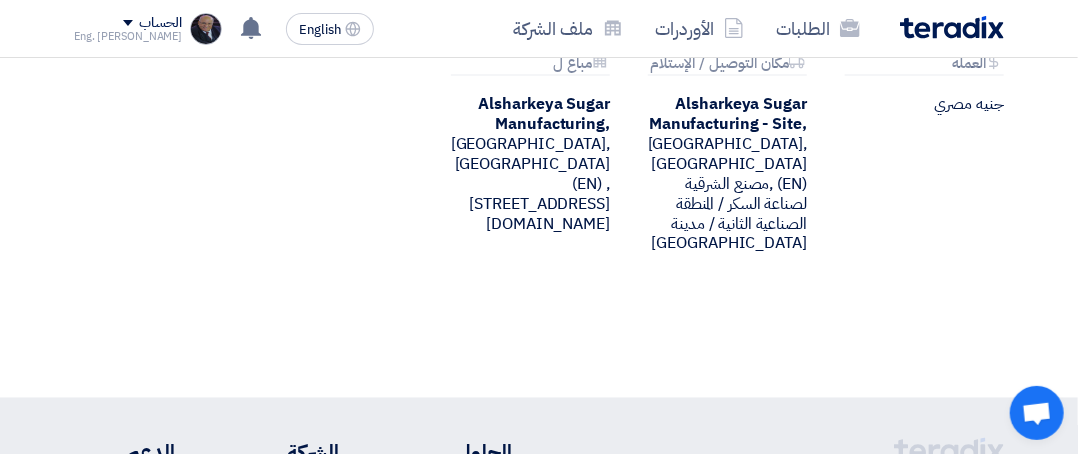 scroll, scrollTop: 1200, scrollLeft: 0, axis: vertical 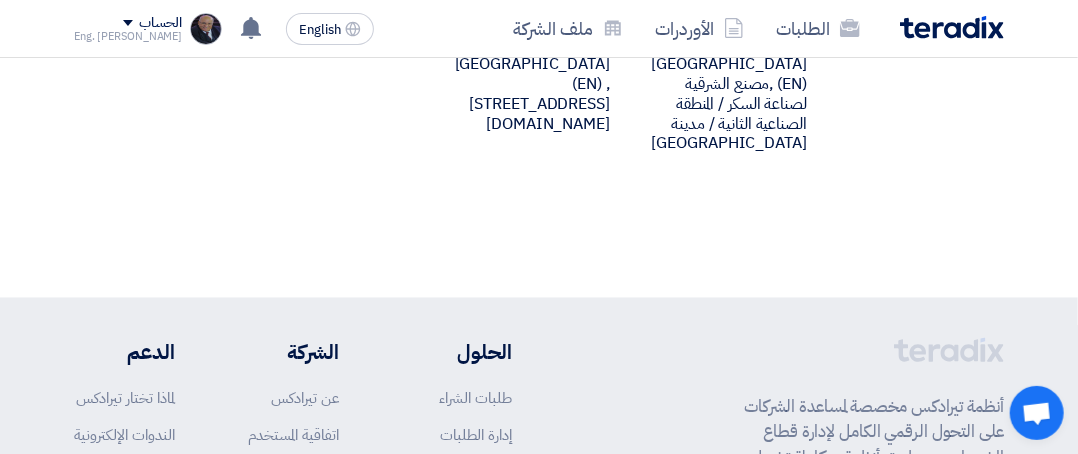 click on "Download file
___lining.pdf" at bounding box center (914, -142) 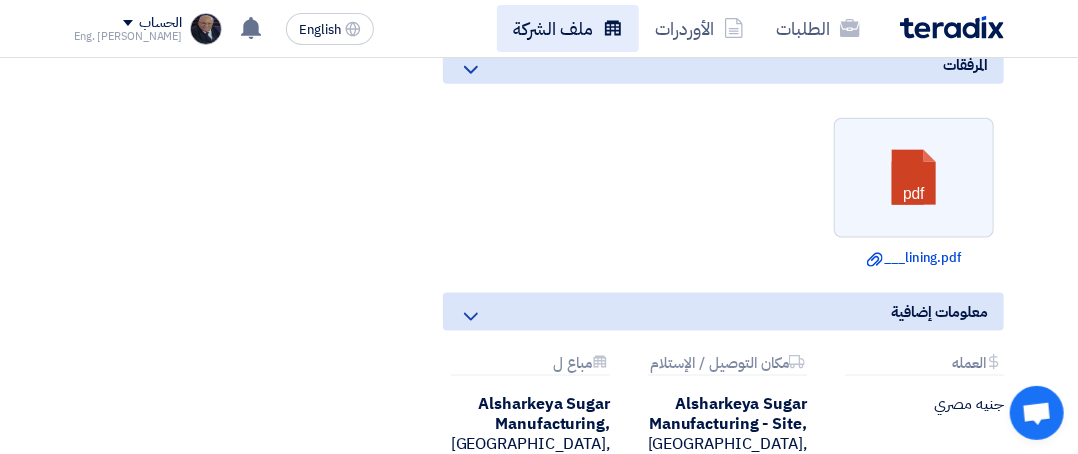 scroll, scrollTop: 700, scrollLeft: 0, axis: vertical 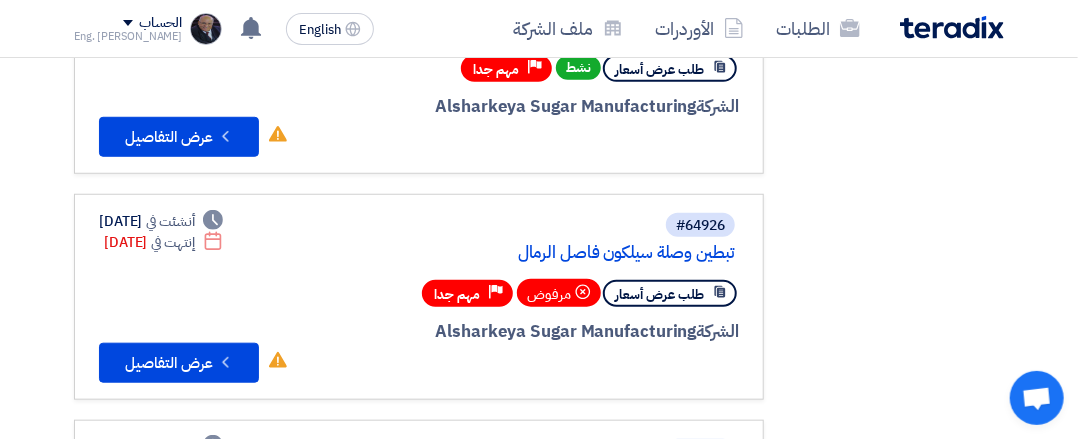 click on "صيانة الطلمبات الترسية" 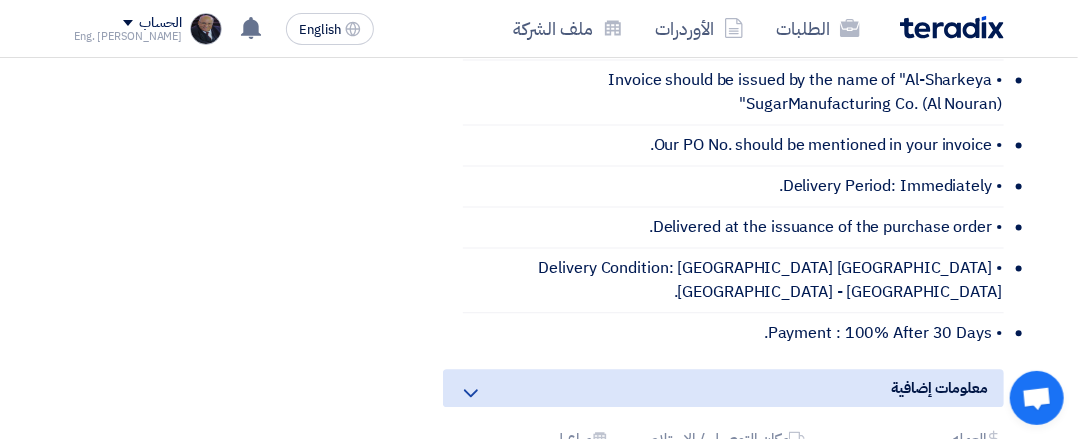 scroll, scrollTop: 1300, scrollLeft: 0, axis: vertical 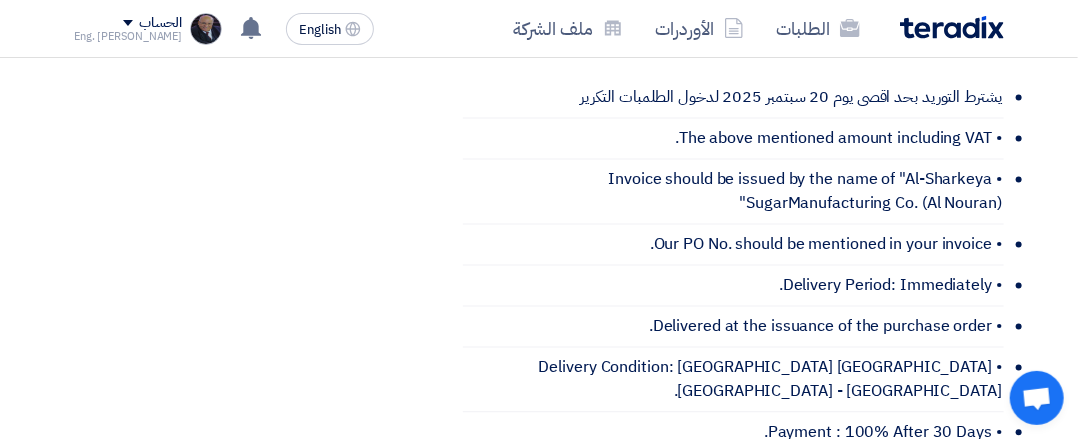 click at bounding box center (915, -99) 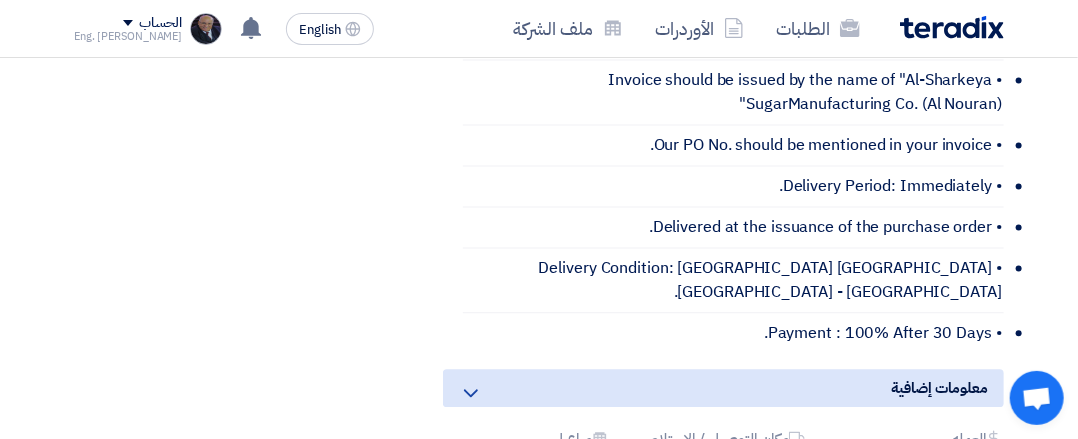 click on "Download file
.pdf" at bounding box center (914, -120) 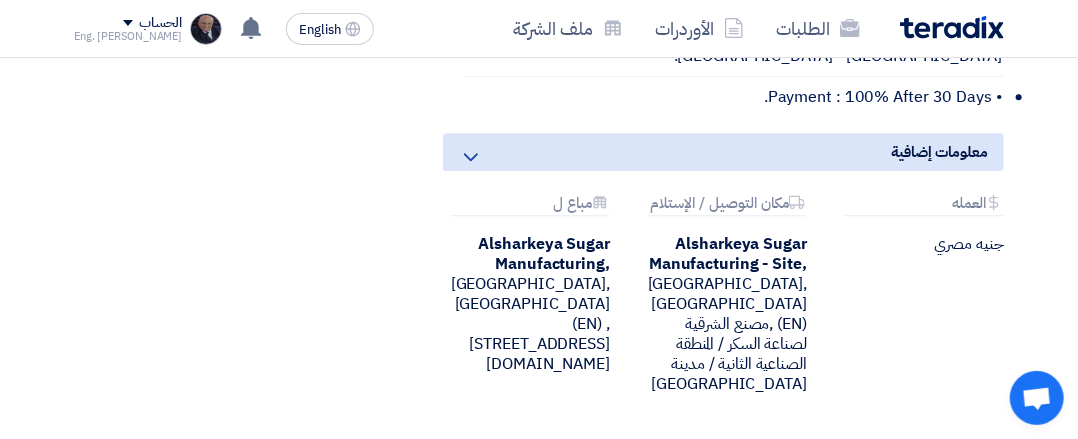 scroll, scrollTop: 1236, scrollLeft: 0, axis: vertical 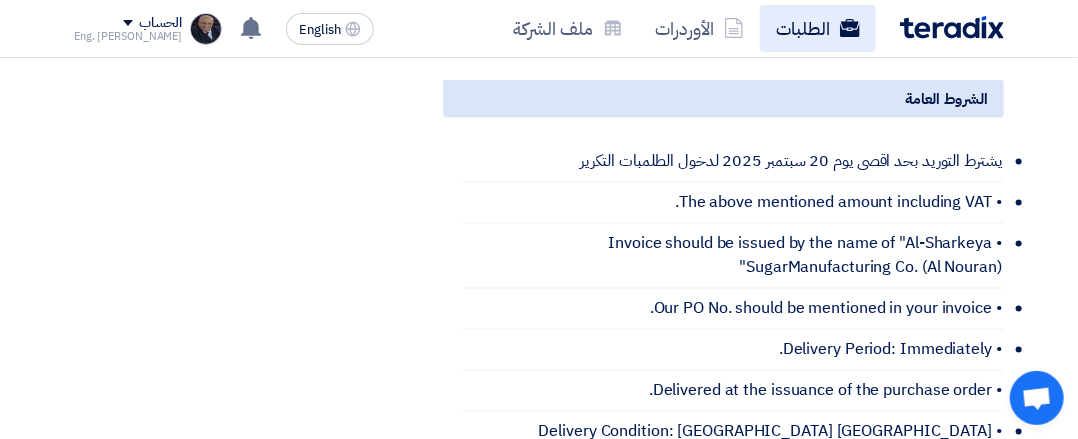 click on "الطلبات" 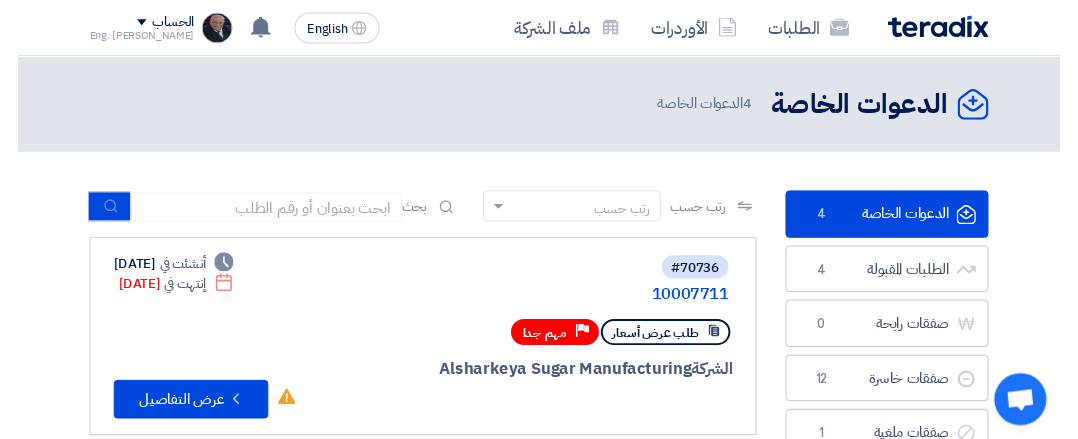 scroll, scrollTop: 200, scrollLeft: 0, axis: vertical 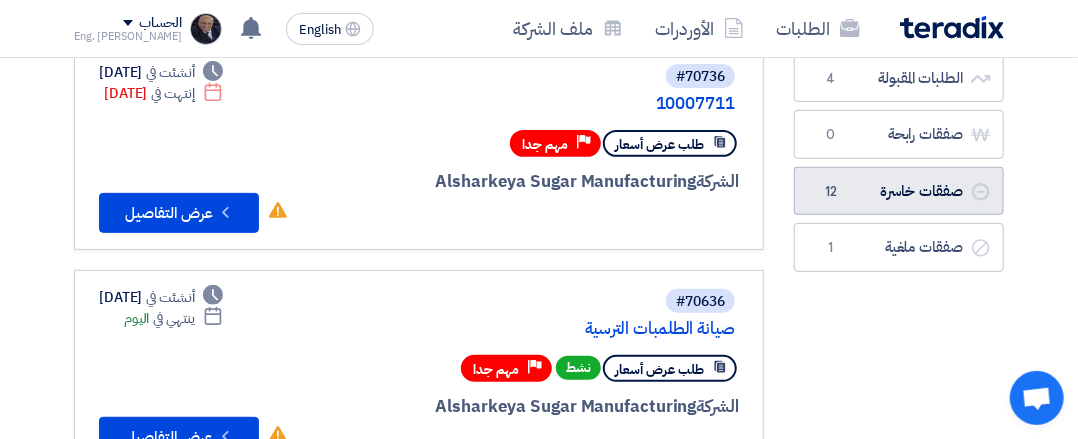 click on "صفقات خاسرة
صفقات خاسرة
12" 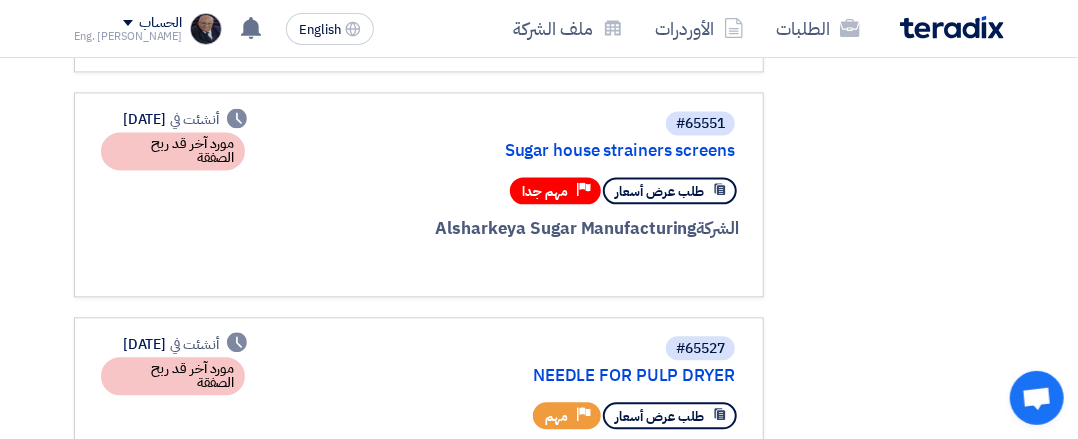 scroll, scrollTop: 1600, scrollLeft: 0, axis: vertical 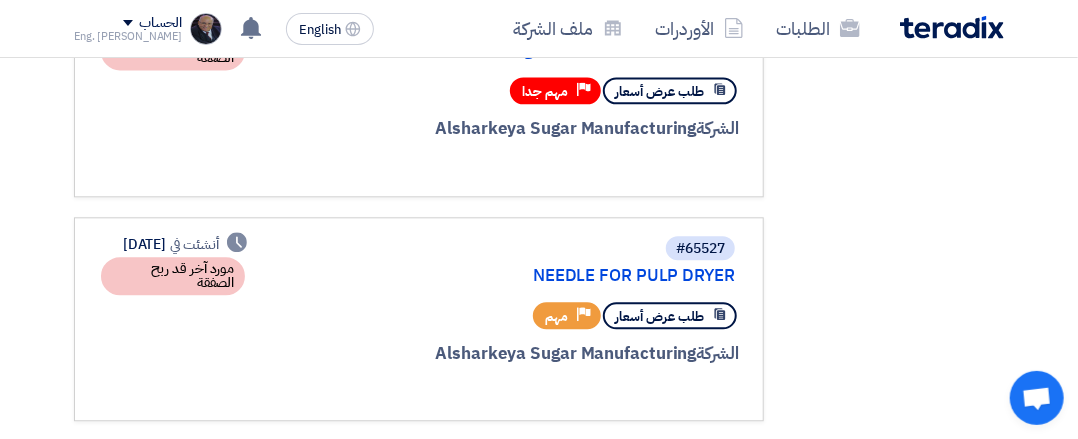 click on "valves rubber repair" 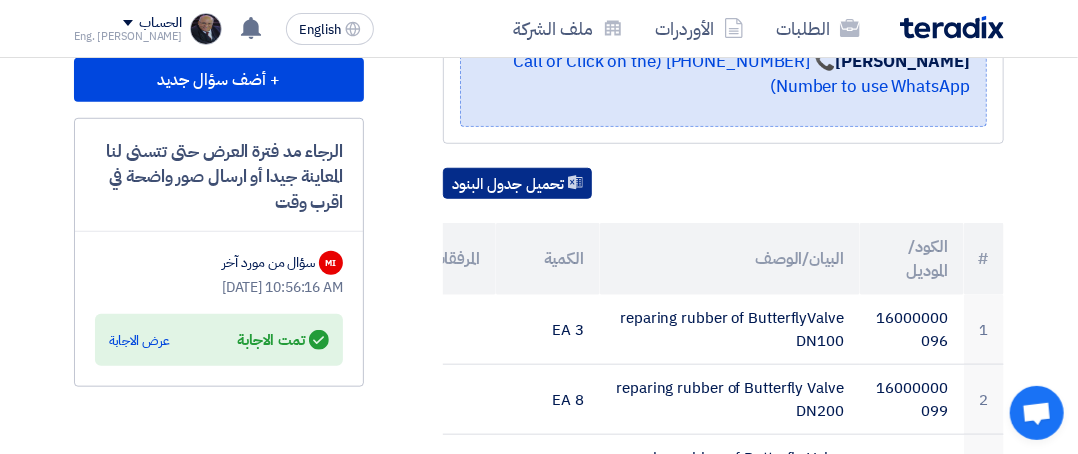 scroll, scrollTop: 600, scrollLeft: 0, axis: vertical 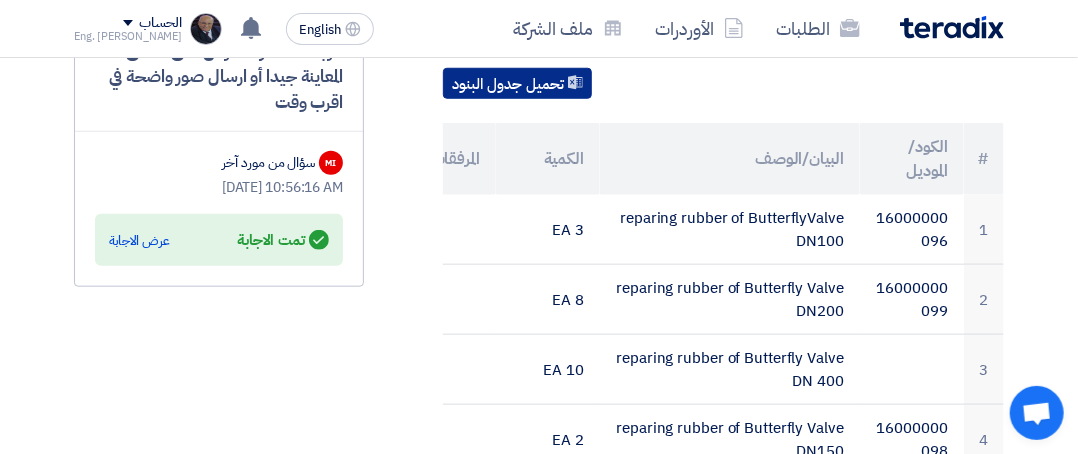 click on "تحميل جدول البنود" 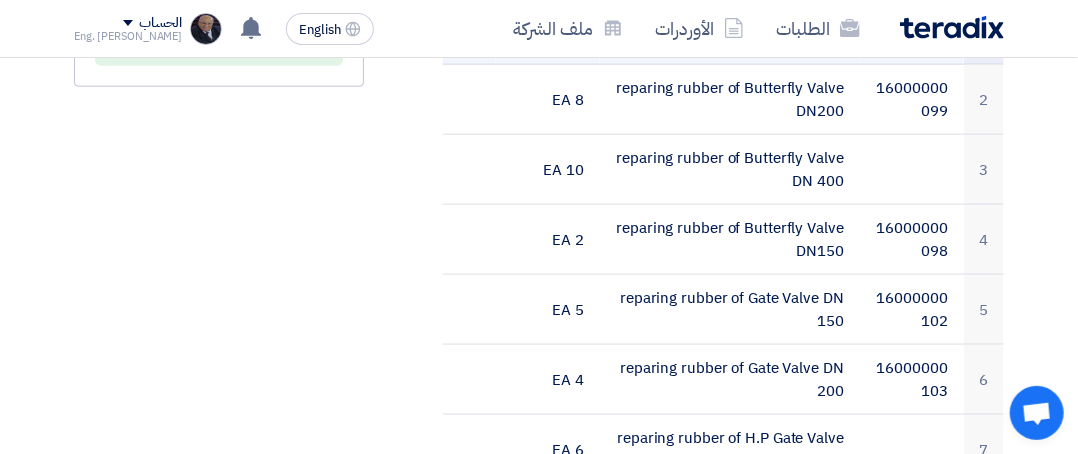scroll, scrollTop: 900, scrollLeft: 0, axis: vertical 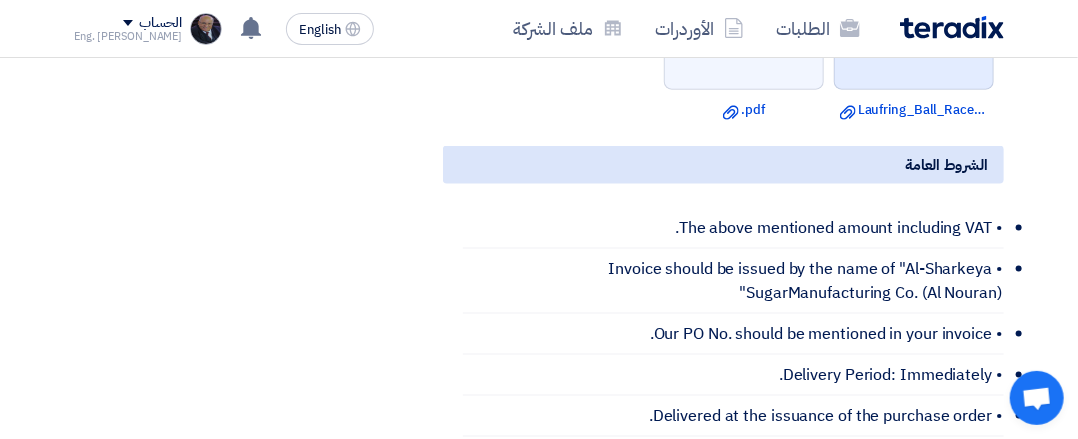 click at bounding box center (915, 31) 